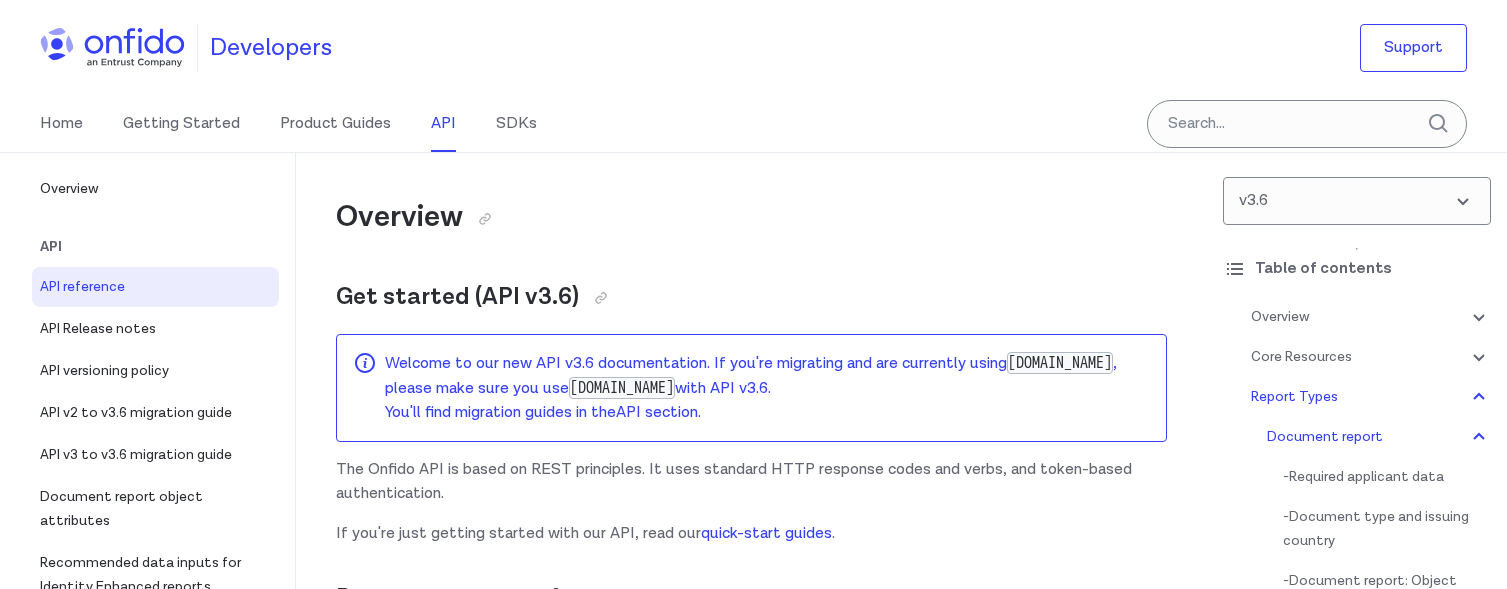 select on "http" 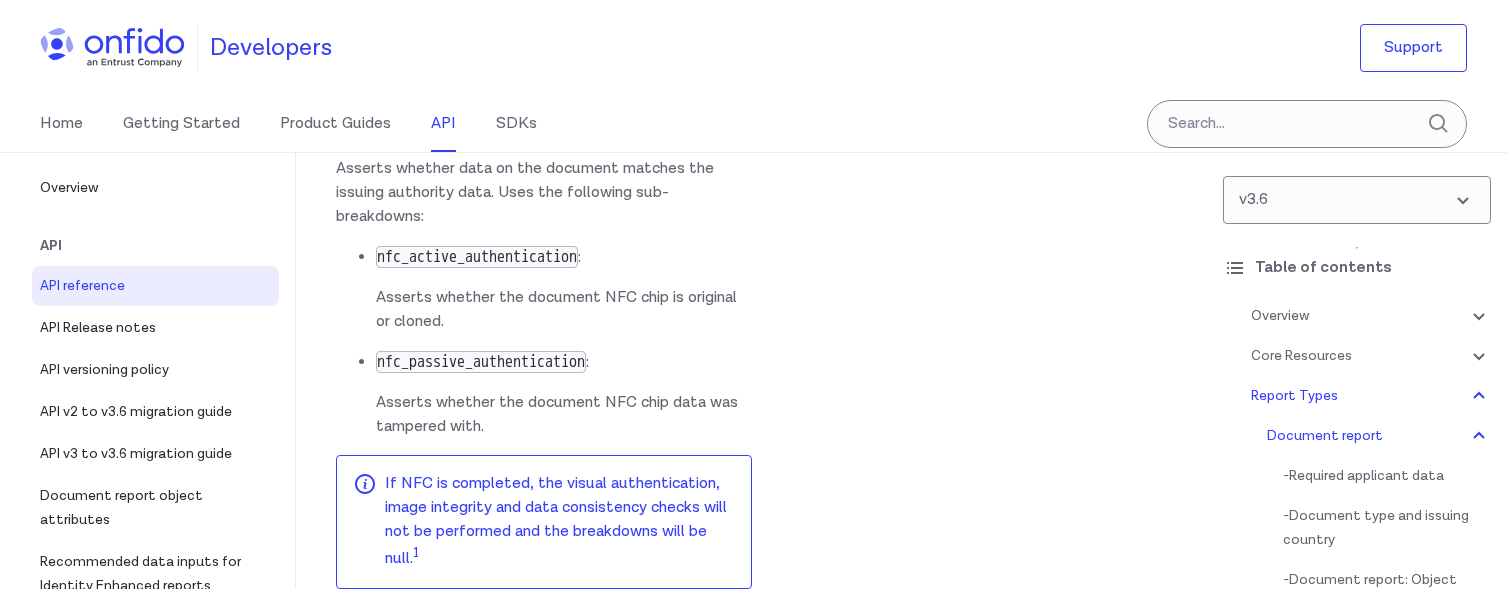 scroll, scrollTop: 6, scrollLeft: 0, axis: vertical 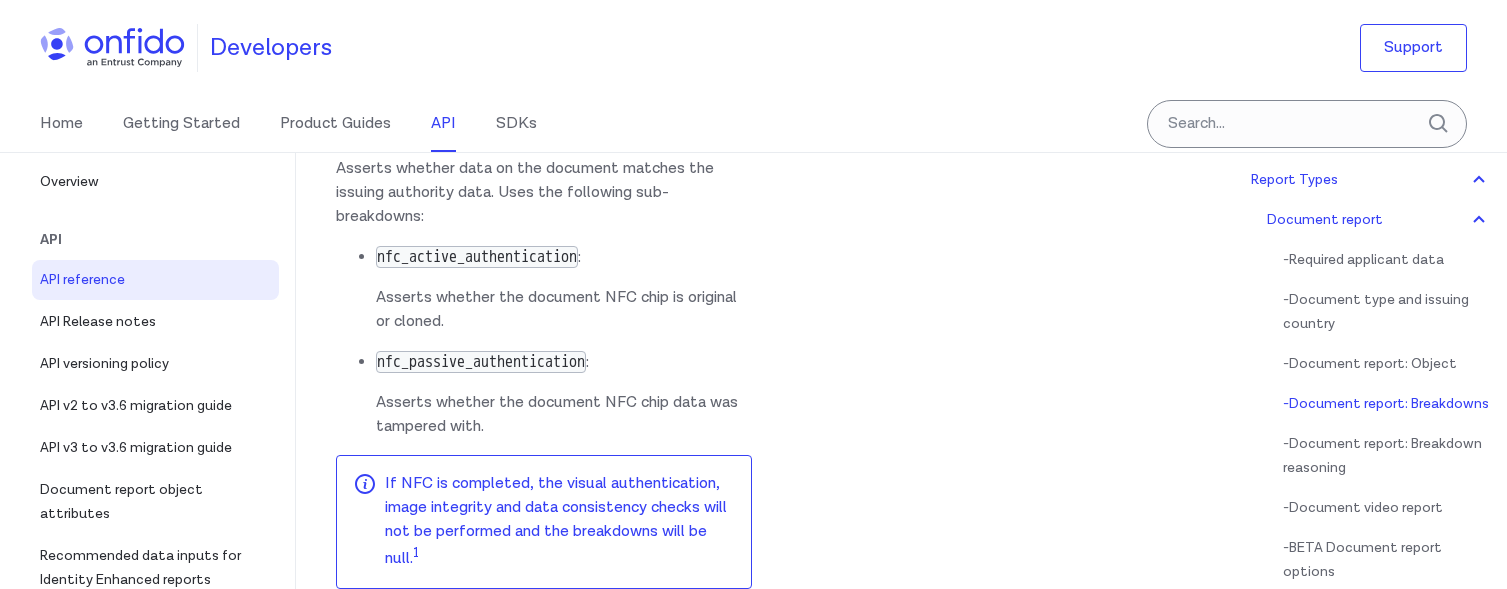 click on "Fuzzy comparison allows for greater flexibility during comparison, catering for discrepancies which may occur, for example, when an applicant uses their middle or spouse name, or there's been an extraction error." at bounding box center (544, -4375) 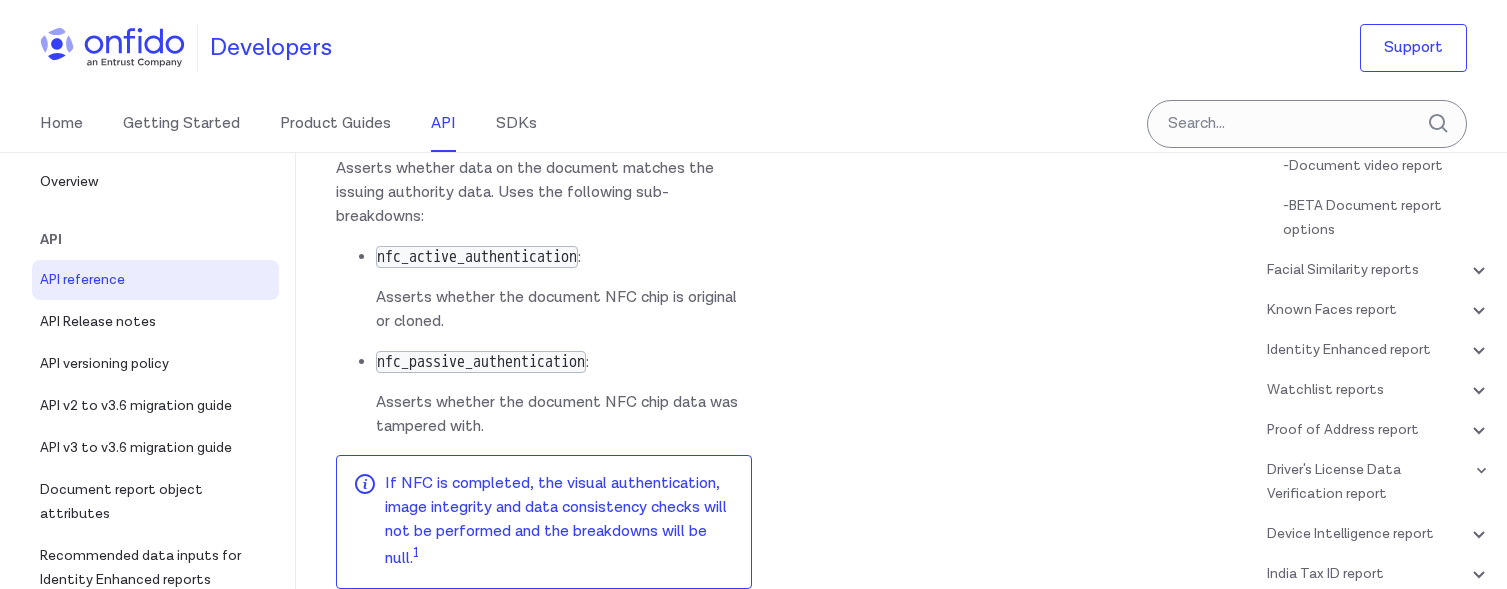 scroll, scrollTop: 755, scrollLeft: 0, axis: vertical 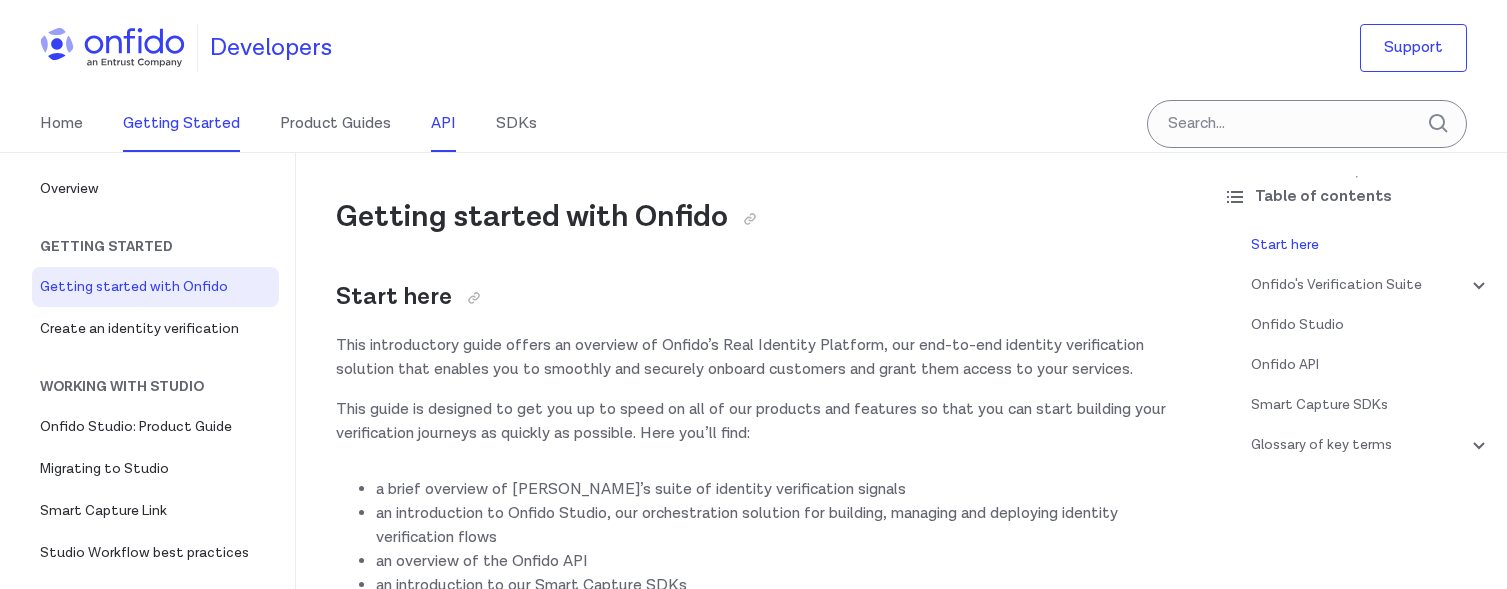 click on "API" at bounding box center [443, 124] 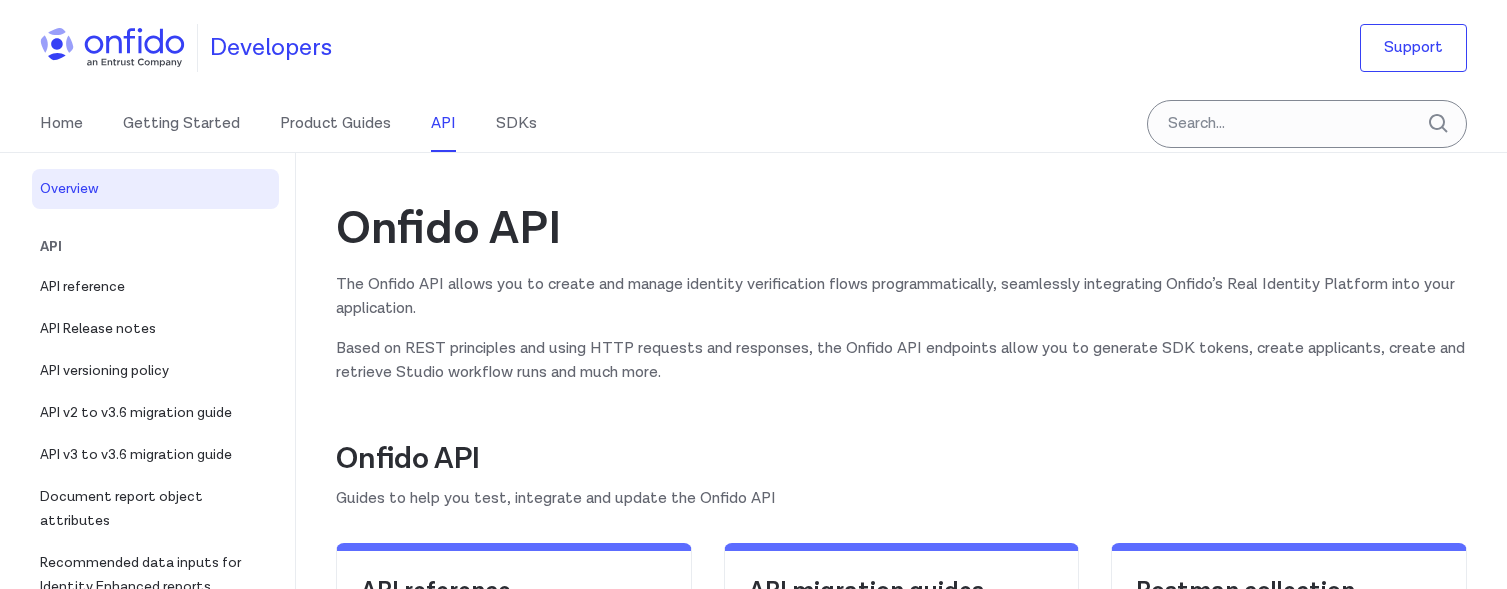 click on "API reference" at bounding box center [155, 287] 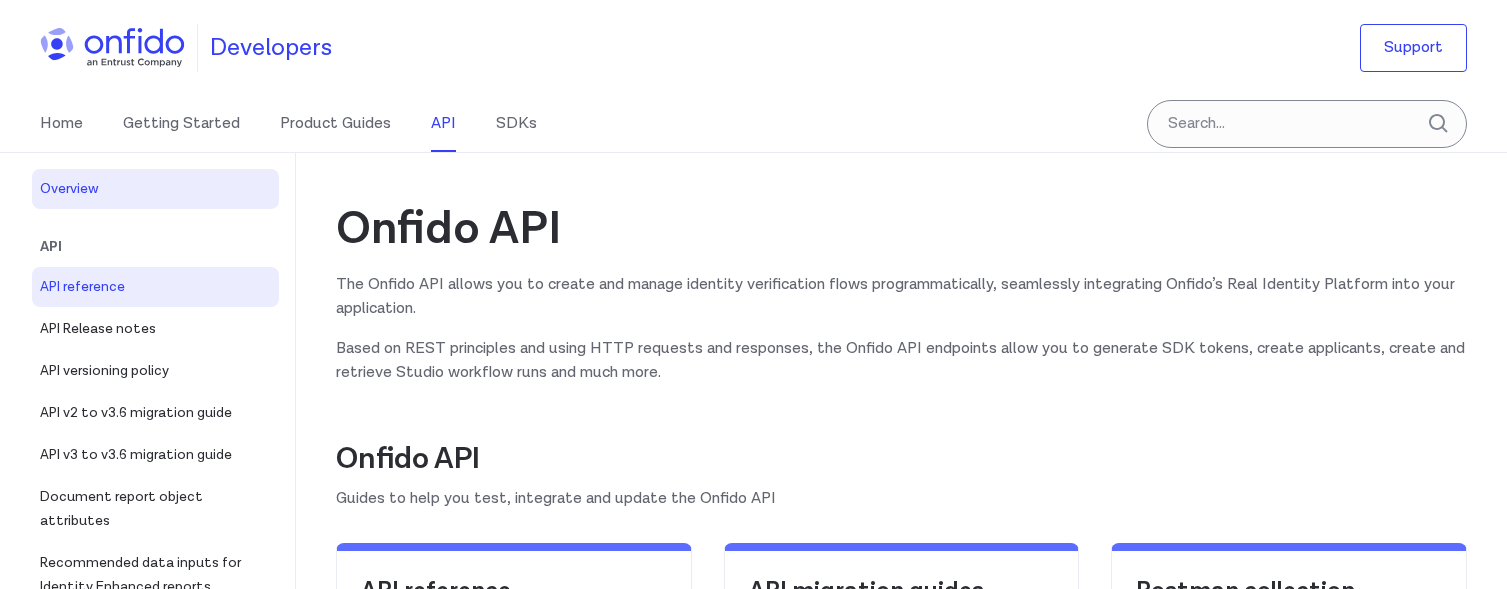 scroll, scrollTop: 0, scrollLeft: 0, axis: both 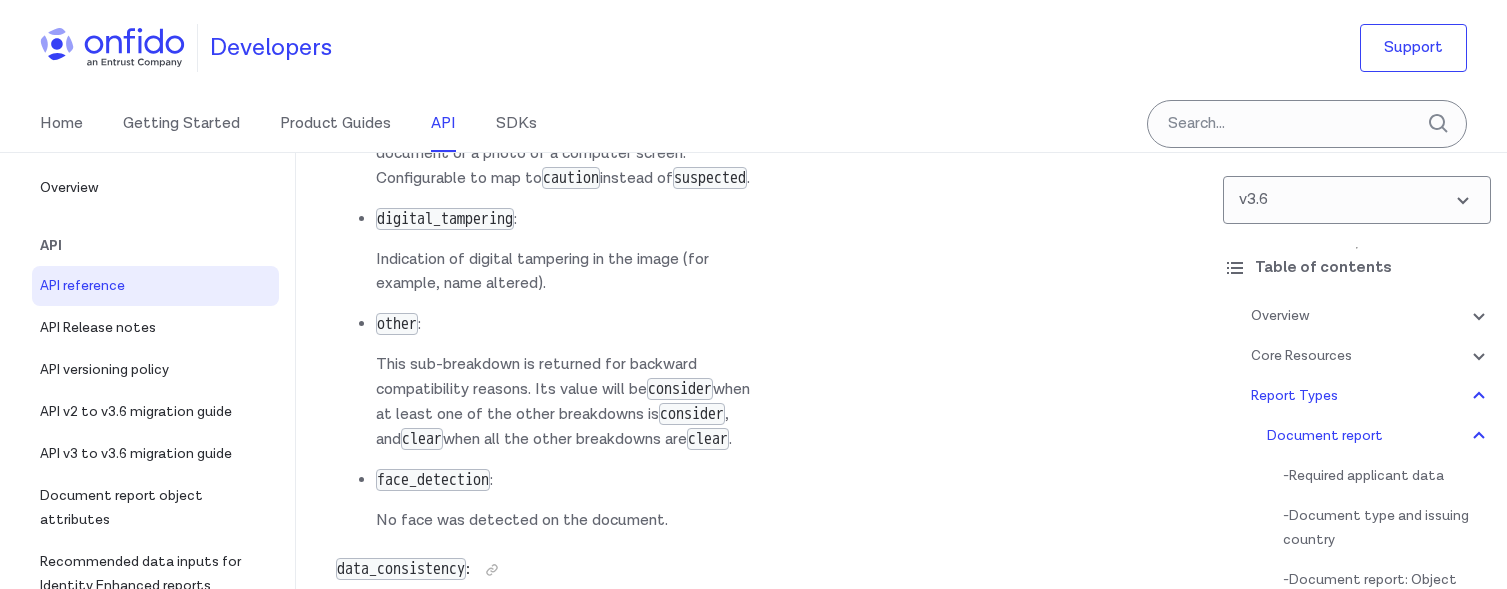click on "Breakdowns and sub-breakdowns are mapped to particular sub-results. Certain mappings can be changed, where possible, depending on your configuration." at bounding box center [544, -4340] 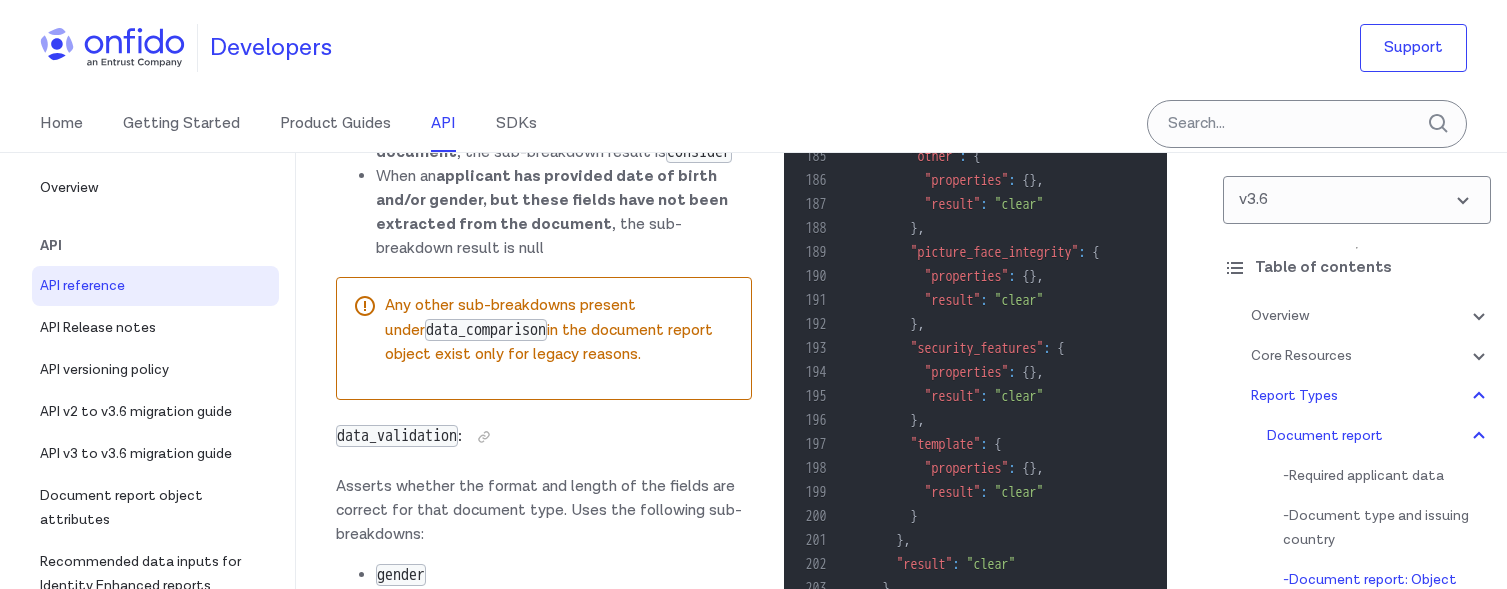 scroll, scrollTop: 84478, scrollLeft: 0, axis: vertical 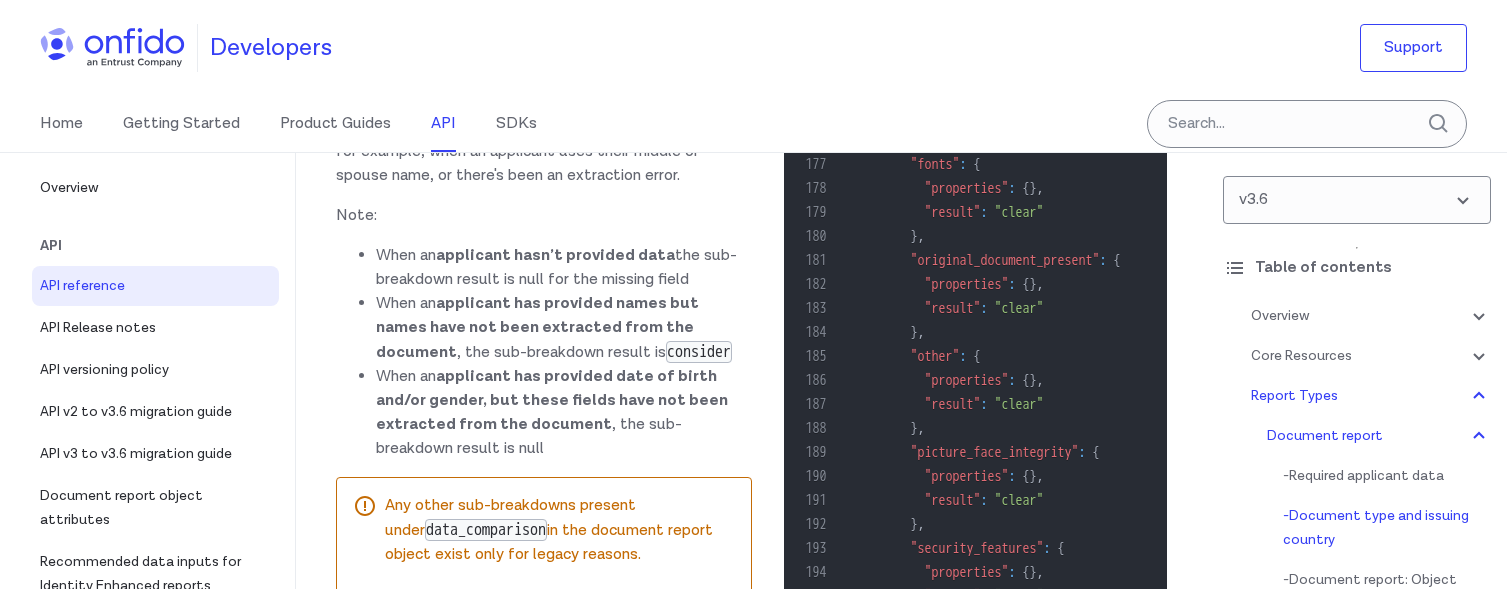 click on "Document report: Object Our newly expanded  OpenAPI specification  is also a resource for understanding the Document report response object structure. We host a separate page which contains a detailed description of the  Document report object values  from an API user's perspective. Results The  result  field indicates the overall report result. Possible values for
Document reports are  clear  and  consider : Report result Description clear If all underlying verifications pass, the overall result will be  clear . consider If the report has returned information that needs to be evaluated, the overall result will be  consider . Sub-results The  sub_result  field indicates a more detailed result, and is unique to
Document reports. Possible values of  sub_result  are as follows: Sub-result Description clear If all underlying verifications pass, the overall sub result will be  clear . There are no indications the document is fraudulent. caution suspected Document shows signs of suspect fraud. rejected clear ,  mrz" at bounding box center [544, 2464] 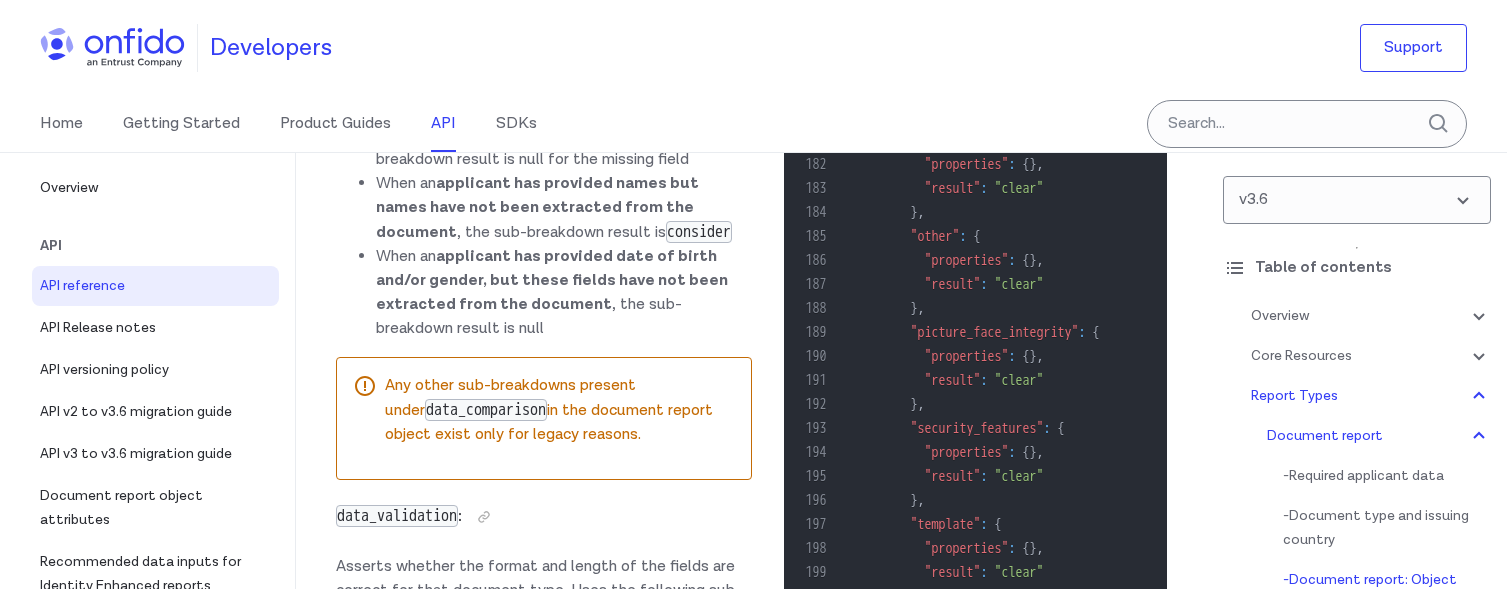 scroll, scrollTop: 84638, scrollLeft: 0, axis: vertical 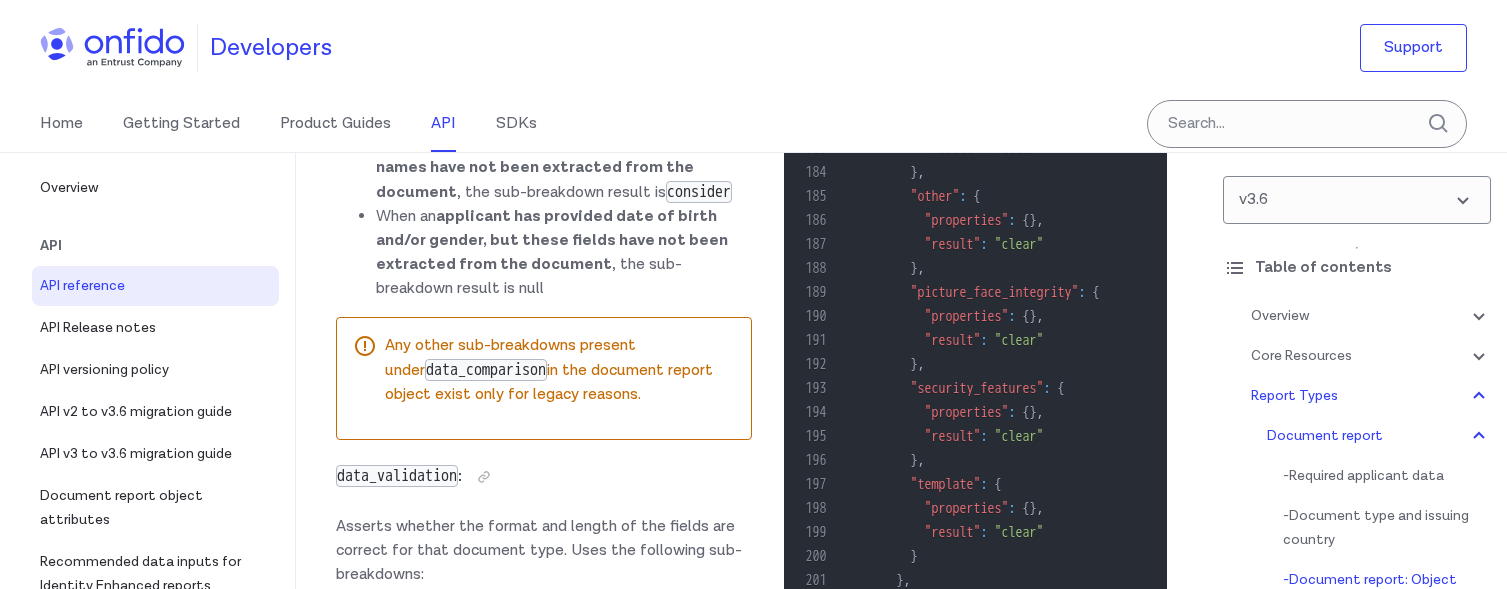drag, startPoint x: 335, startPoint y: 207, endPoint x: 543, endPoint y: 206, distance: 208.00241 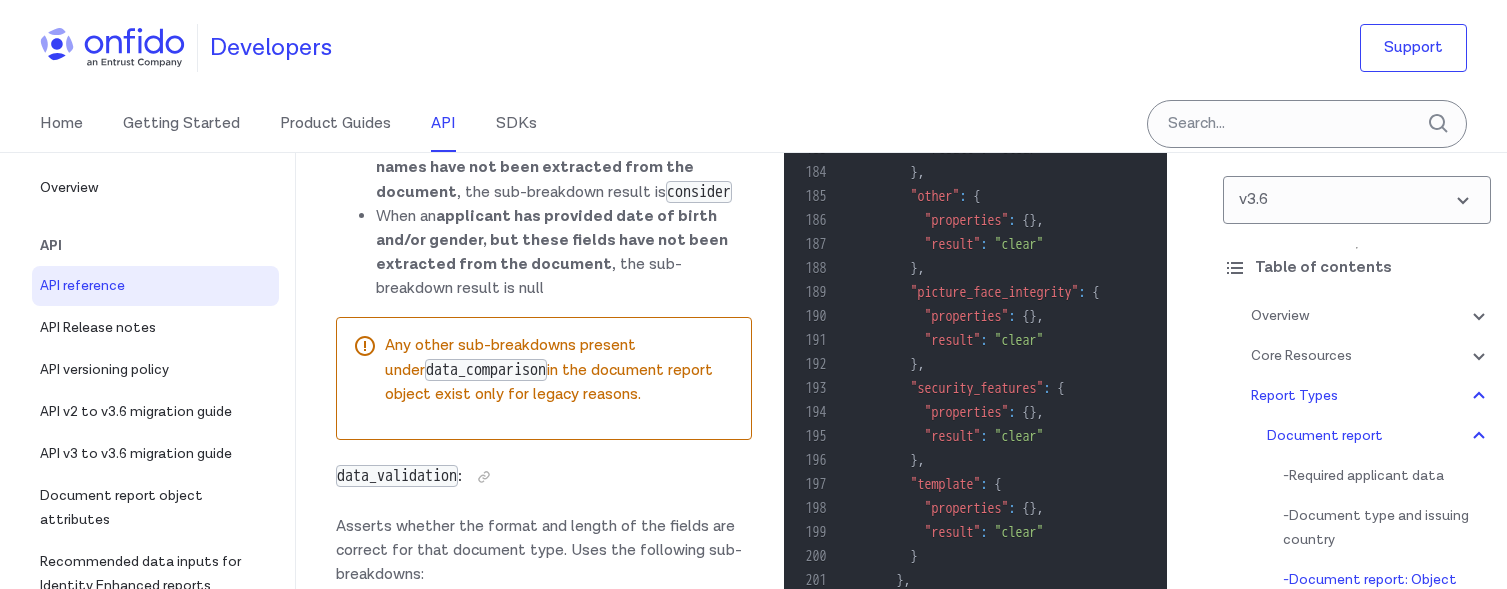 click on "We host a separate page which contains a detailed description of the  Document report object values  from an API user's perspective." at bounding box center [544, -4113] 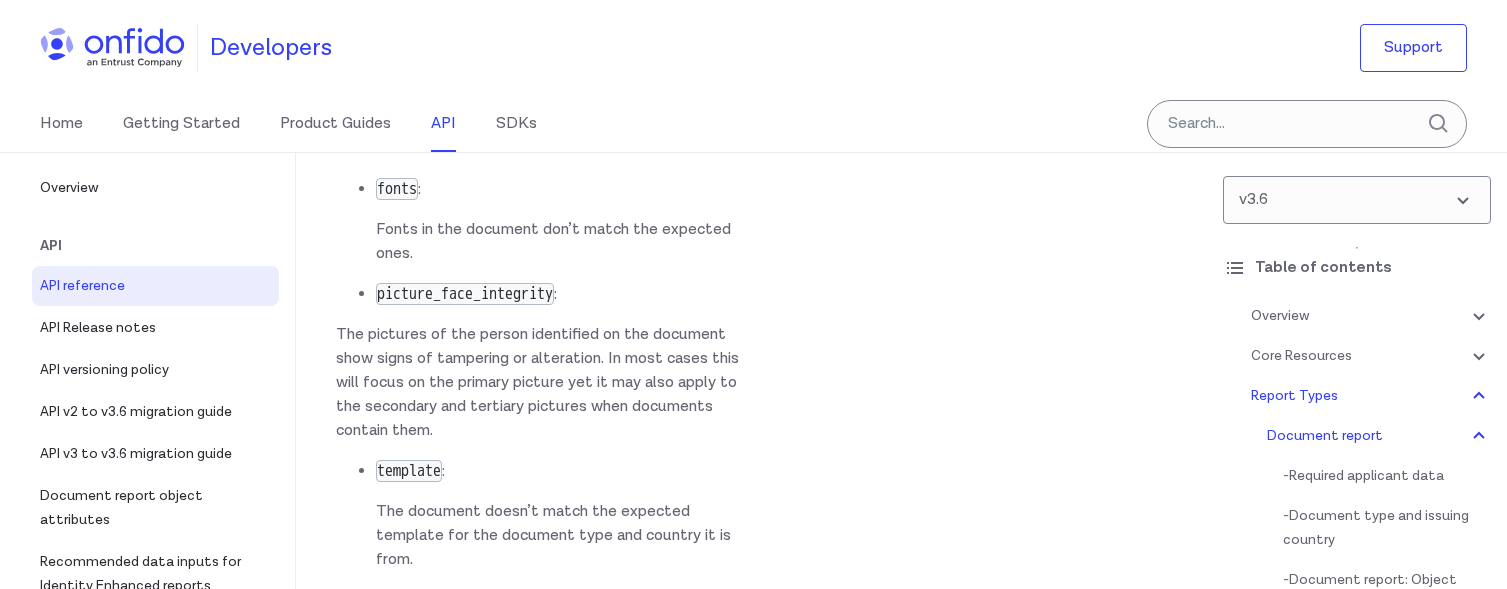 scroll, scrollTop: 86598, scrollLeft: 0, axis: vertical 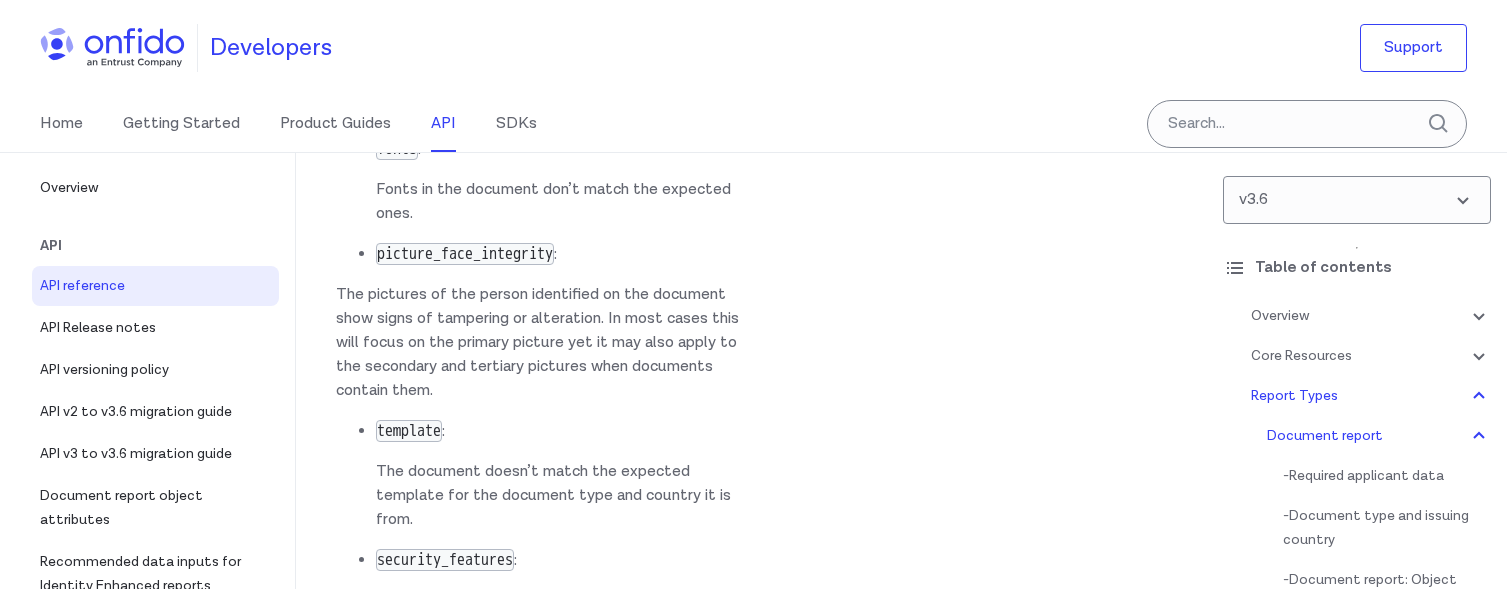 click on "Breakdown order priority" at bounding box center [544, -4155] 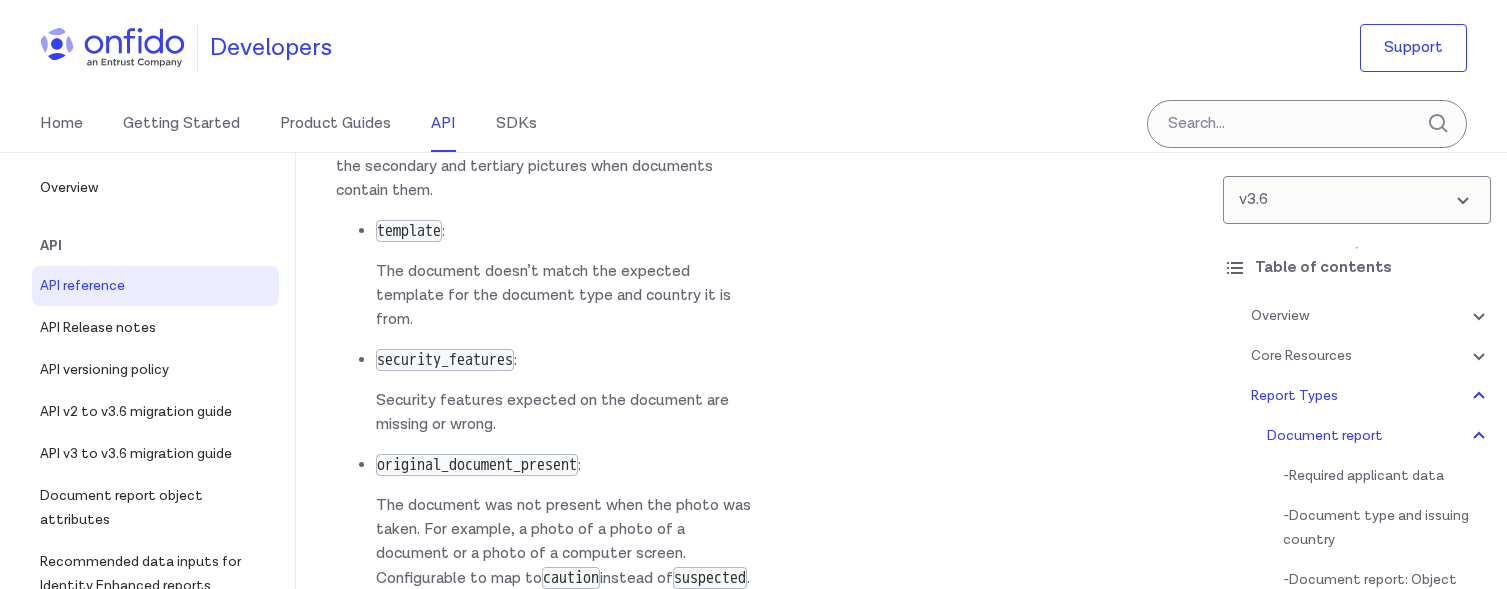 scroll, scrollTop: 86718, scrollLeft: 0, axis: vertical 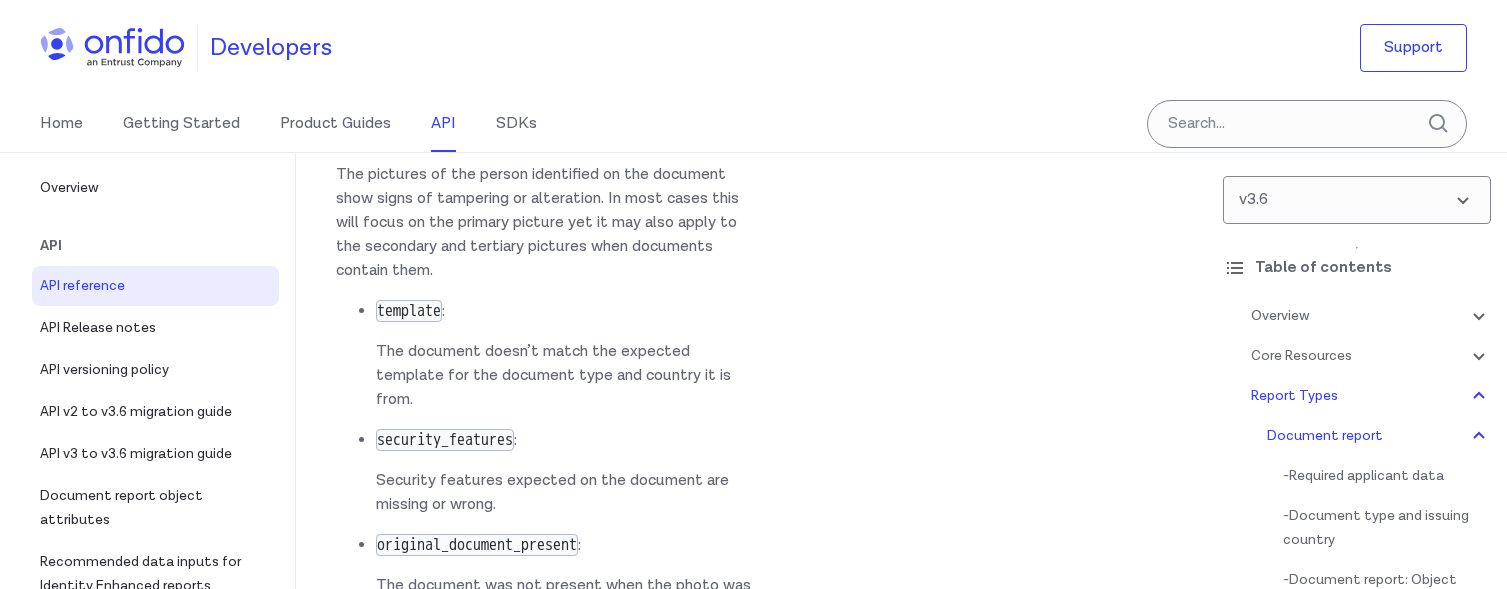 click on "failed" at bounding box center (499, -4326) 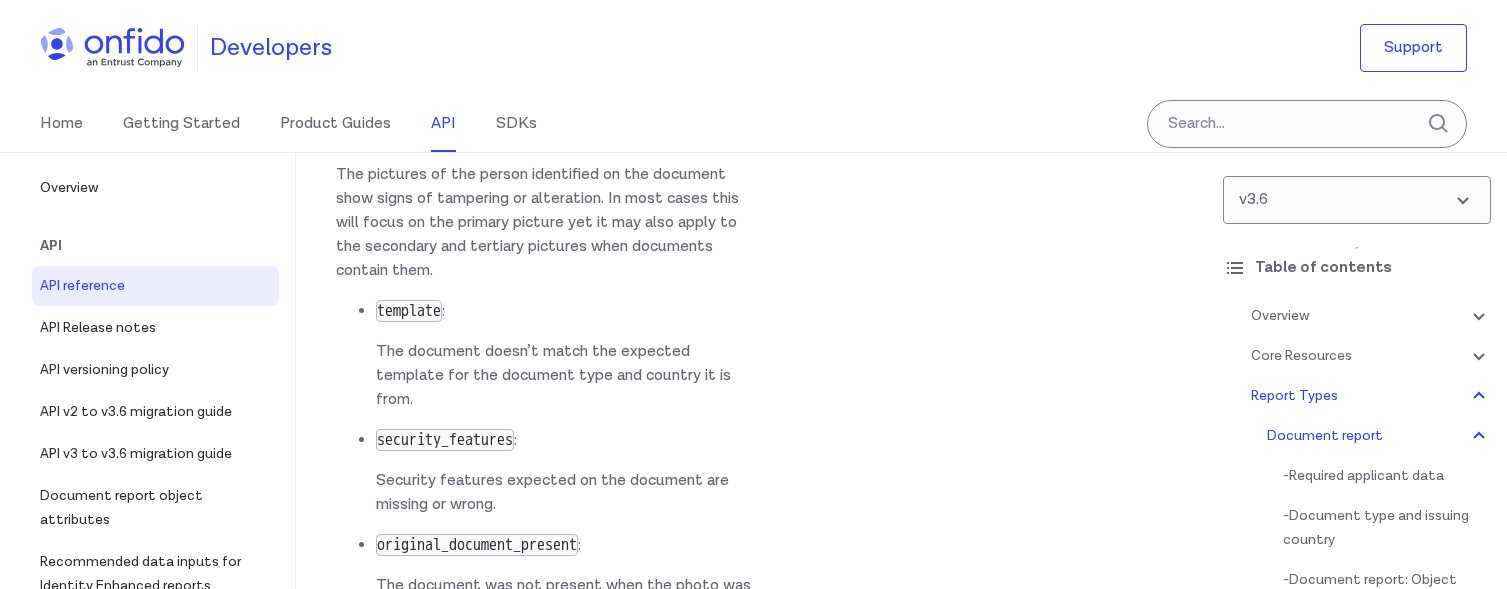 click on "Document report: Object Our newly expanded  OpenAPI specification  is also a resource for understanding the Document report response object structure. We host a separate page which contains a detailed description of the  Document report object values  from an API user's perspective. Results The  result  field indicates the overall report result. Possible values for
Document reports are  clear  and  consider : Report result Description clear If all underlying verifications pass, the overall result will be  clear . consider If the report has returned information that needs to be evaluated, the overall result will be  consider . Sub-results The  sub_result  field indicates a more detailed result, and is unique to
Document reports. Possible values of  sub_result  are as follows: Sub-result Description clear If all underlying verifications pass, the overall sub result will be  clear . There are no indications the document is fraudulent. caution suspected Document shows signs of suspect fraud. rejected clear ,  mrz" at bounding box center (544, 224) 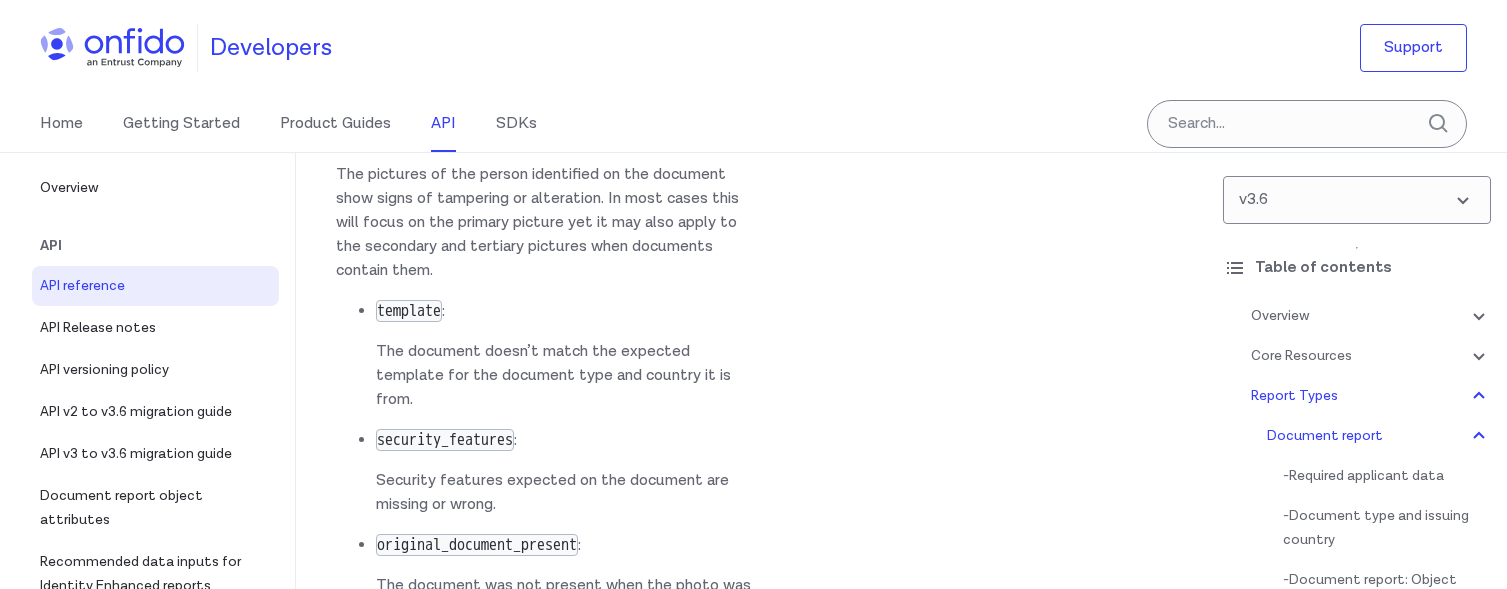 drag, startPoint x: 337, startPoint y: 292, endPoint x: 663, endPoint y: 292, distance: 326 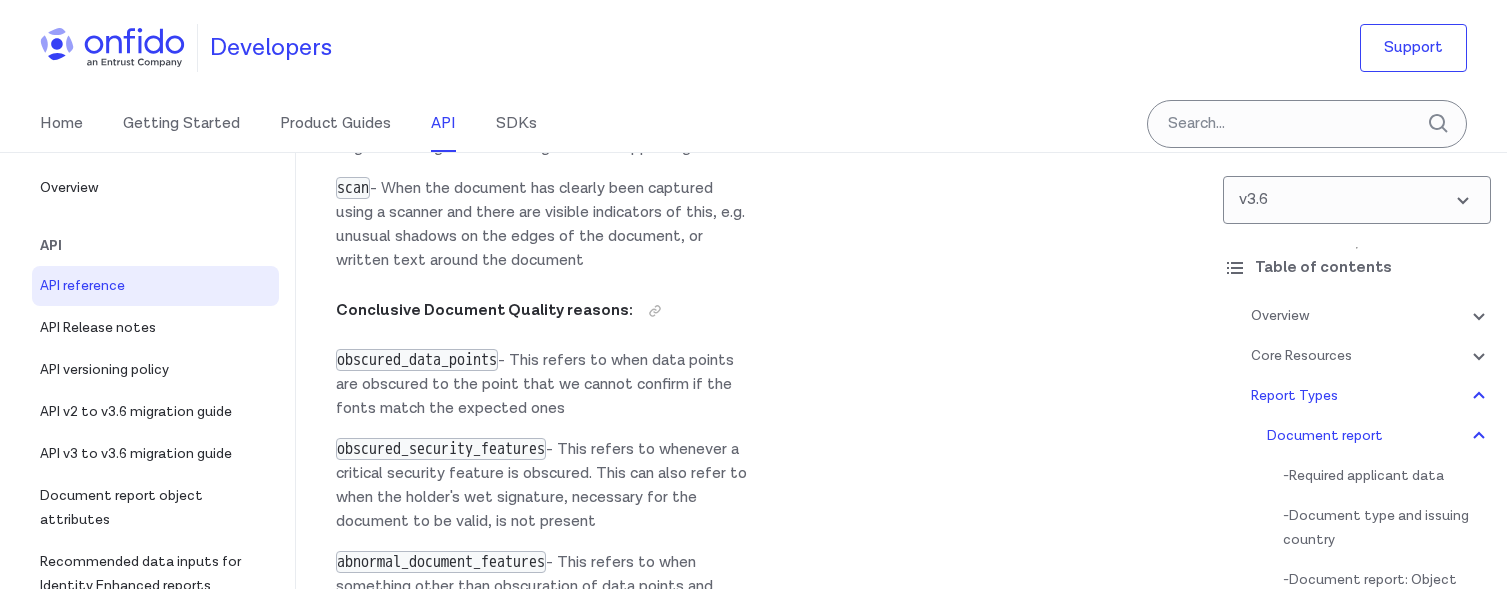 scroll, scrollTop: 91398, scrollLeft: 0, axis: vertical 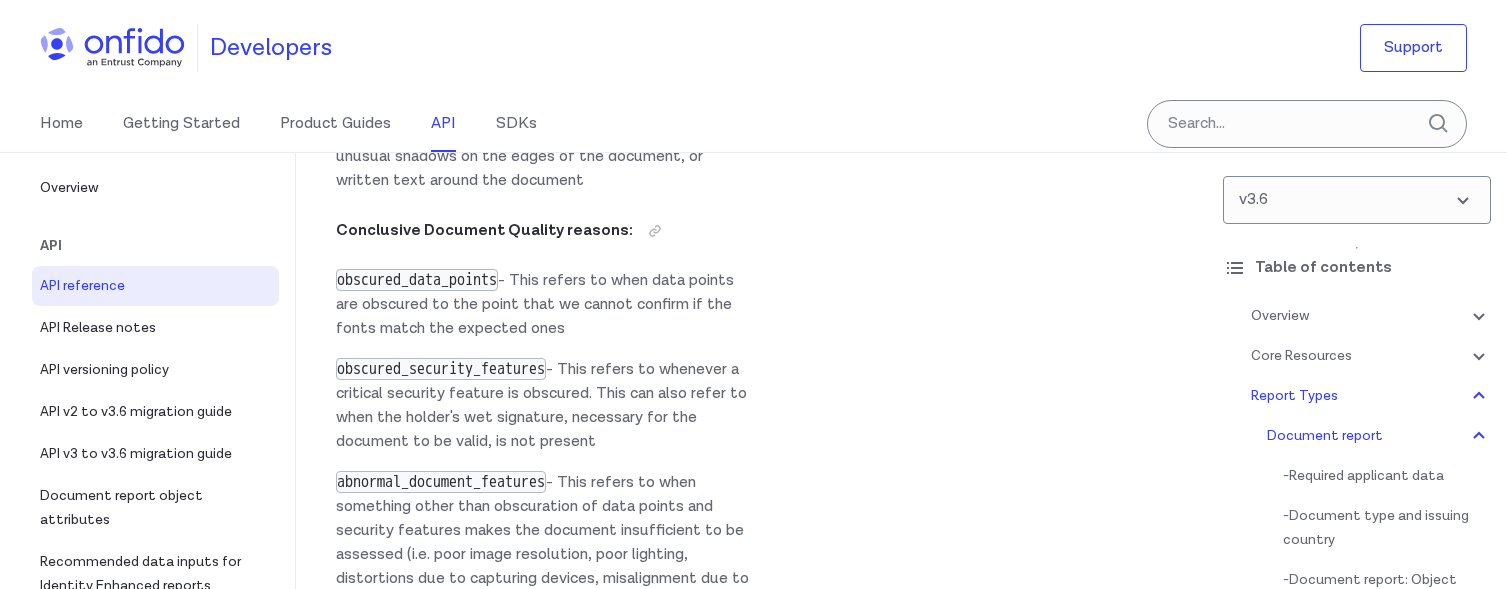 click on "Example Document report object 1 HTTP/1.1   201   Created 2 Content-Type :   application/json 3 4 { 5    "breakdown" :   { 6      "age_validation" :   { 7        "breakdown" :   { 8          "minimum_accepted_age" :   { 9            "properties" :   { } , 10            "result" :   "clear" 11          } 12        } , 13        "result" :   "clear" 14      } , 15      "compromised_document" :   { 16        "breakdown" :   { 17          "document_database" :   { 18            "properties" :   { } , 19            "result" :   "clear" 20          } , 21          "repeat_attempts" :   { 22            "properties" :   { } , 23            "result" :   "clear" 24          } 25        } , 26        "result" :   "clear" 27      } , 28      "data_comparison" :   { 29        "breakdown" :   { 30          "date_of_birth" :   { 31            "properties" :   { } , 32            "result" :   "clear" 33          } , 34          "date_of_expiry" :   { 35            "properties" :   { } , 36            "result" :   null 37 } ," at bounding box center (976, -4456) 